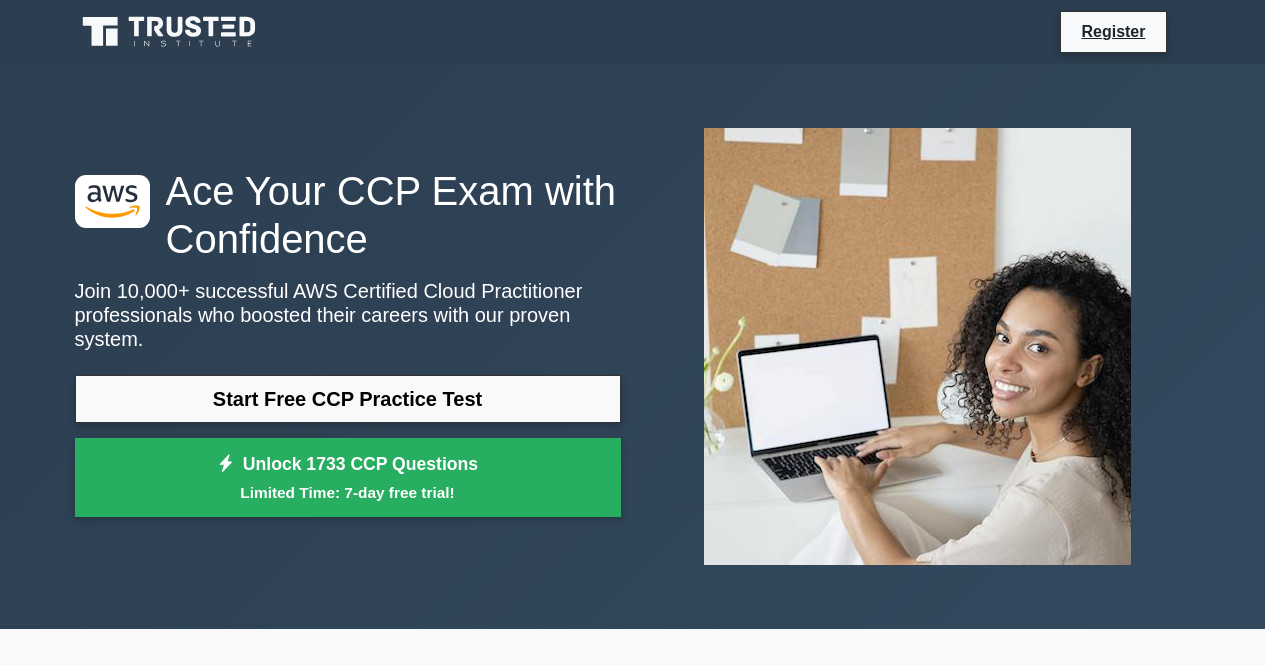 scroll, scrollTop: 356, scrollLeft: 0, axis: vertical 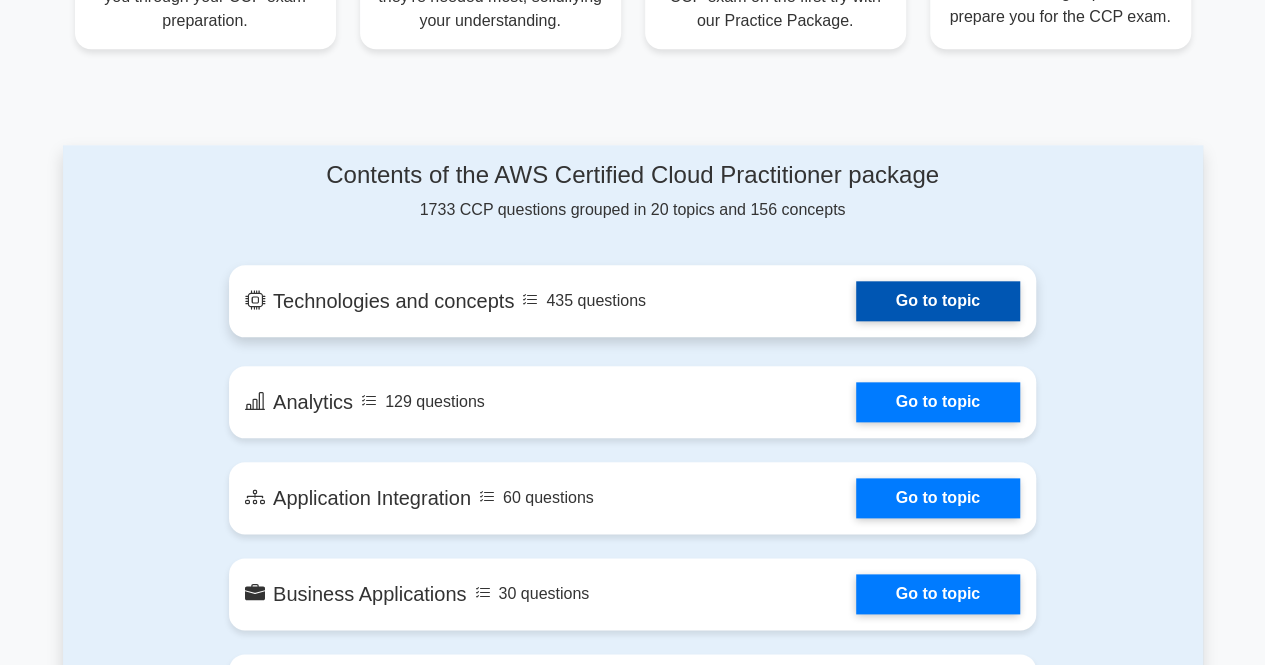 click on "Go to topic" at bounding box center [938, 301] 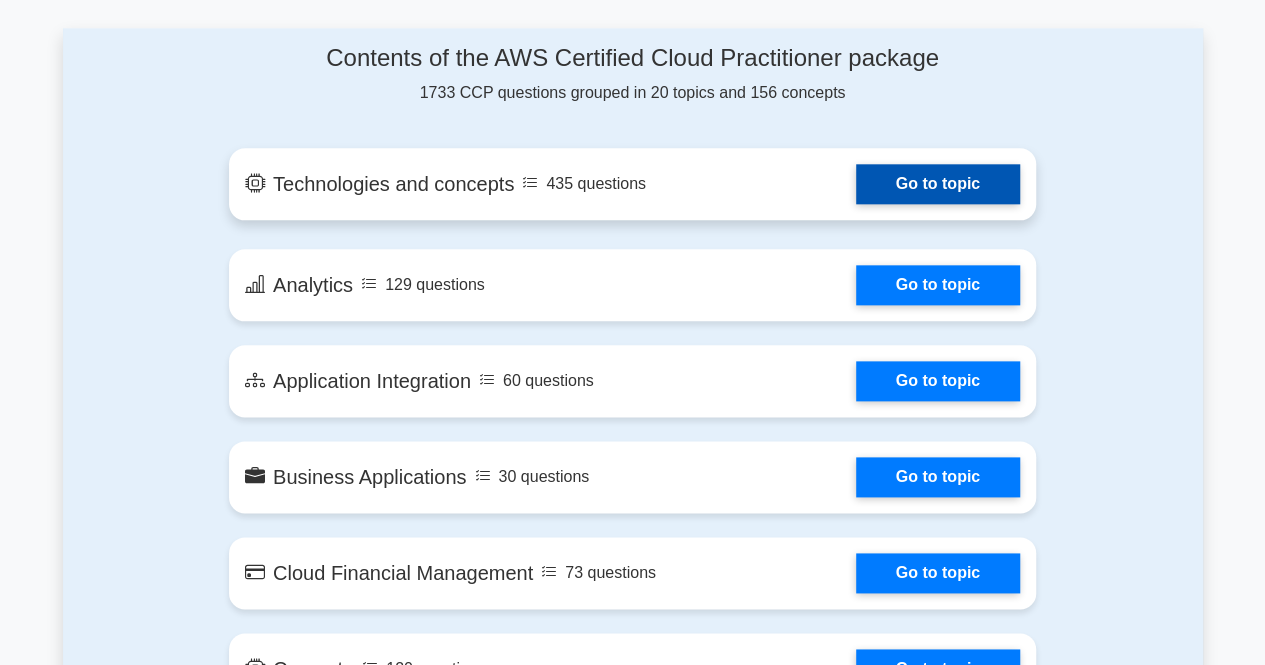 scroll, scrollTop: 1058, scrollLeft: 0, axis: vertical 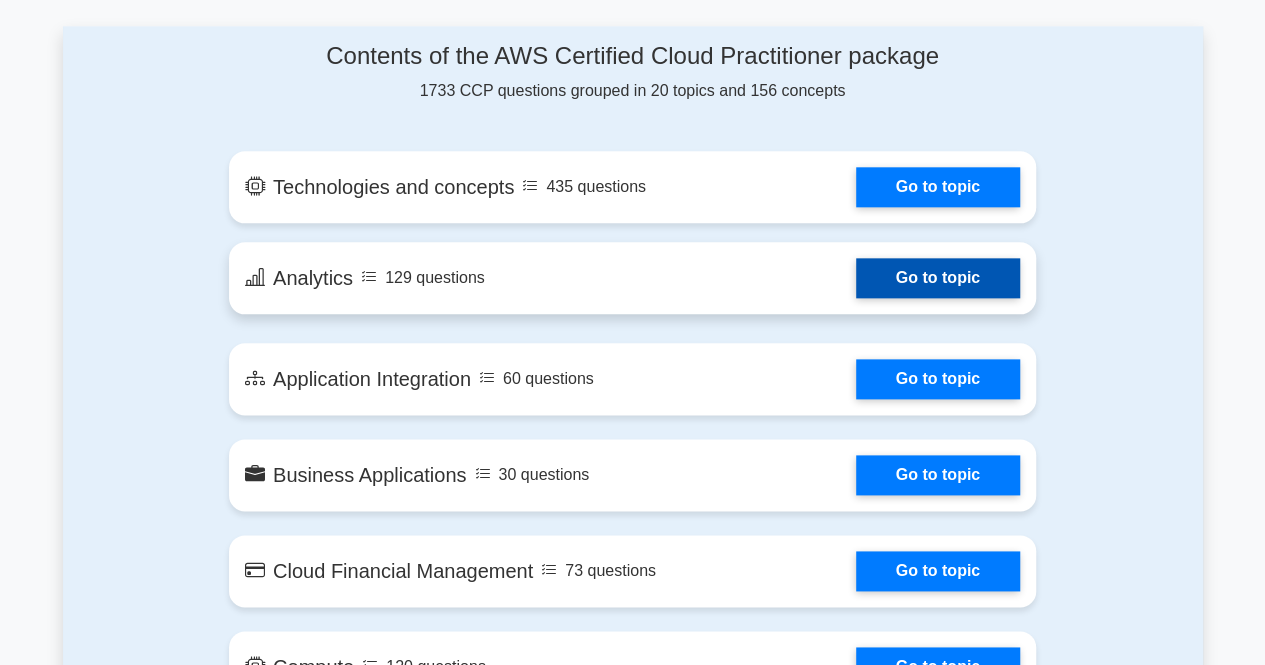 click on "Go to topic" at bounding box center (938, 278) 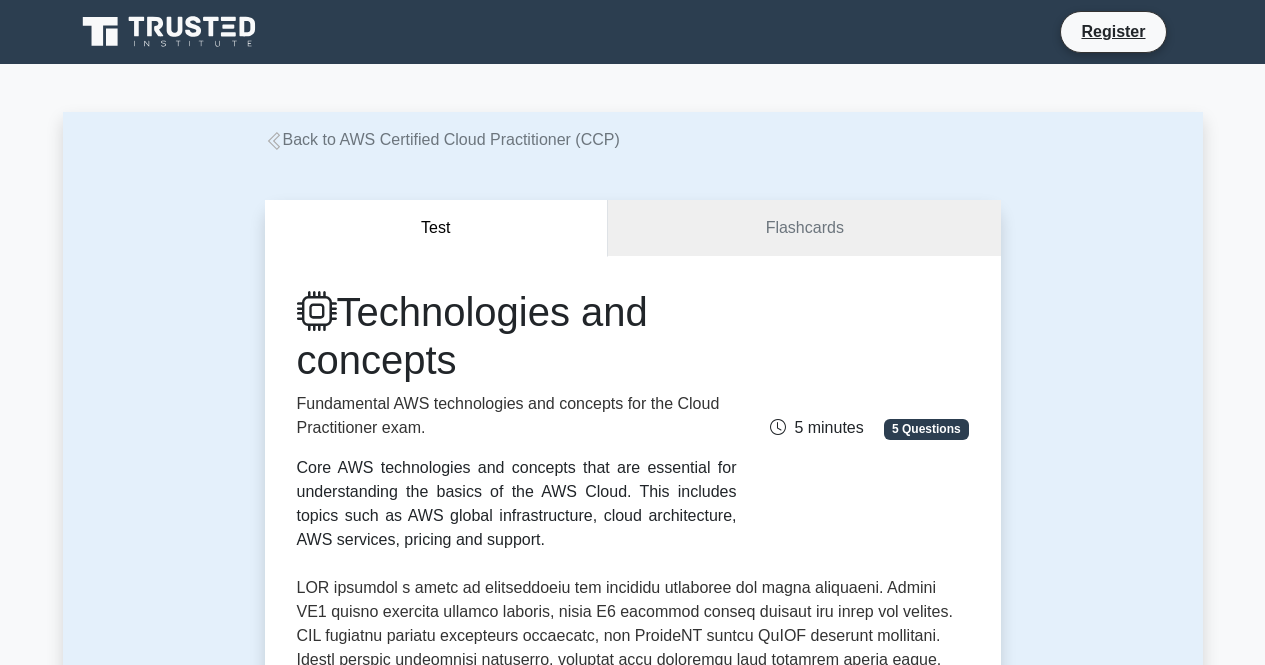 scroll, scrollTop: 0, scrollLeft: 0, axis: both 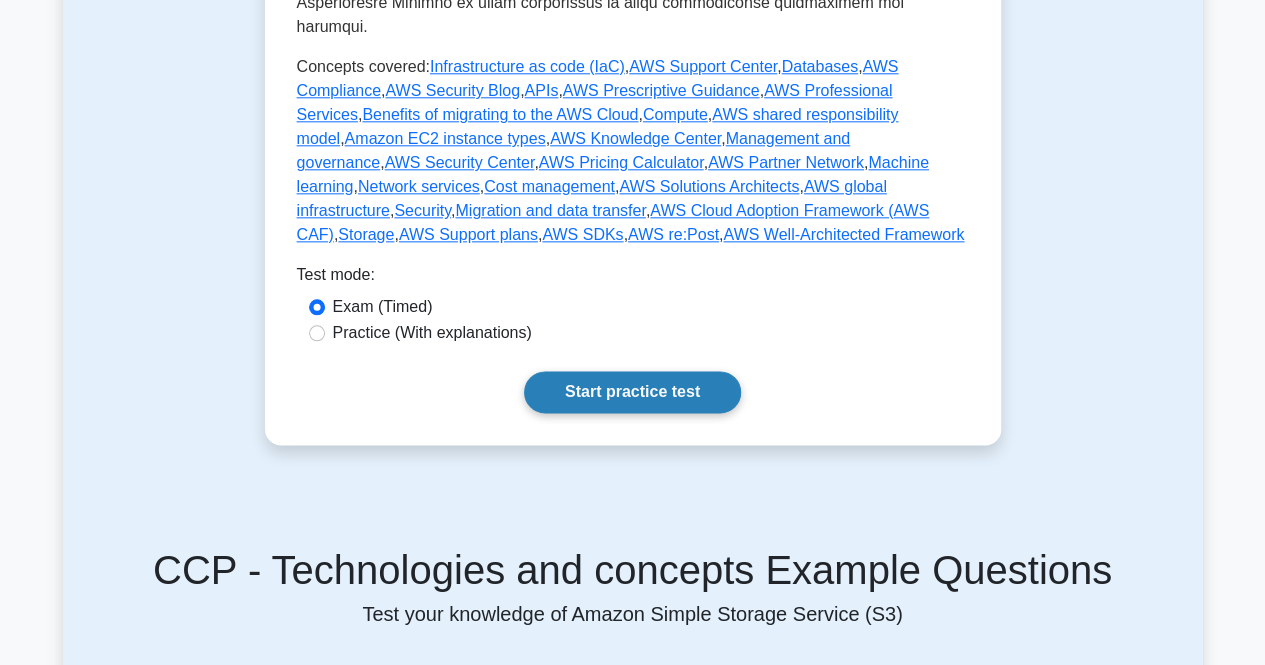click on "Start practice test" at bounding box center [632, 392] 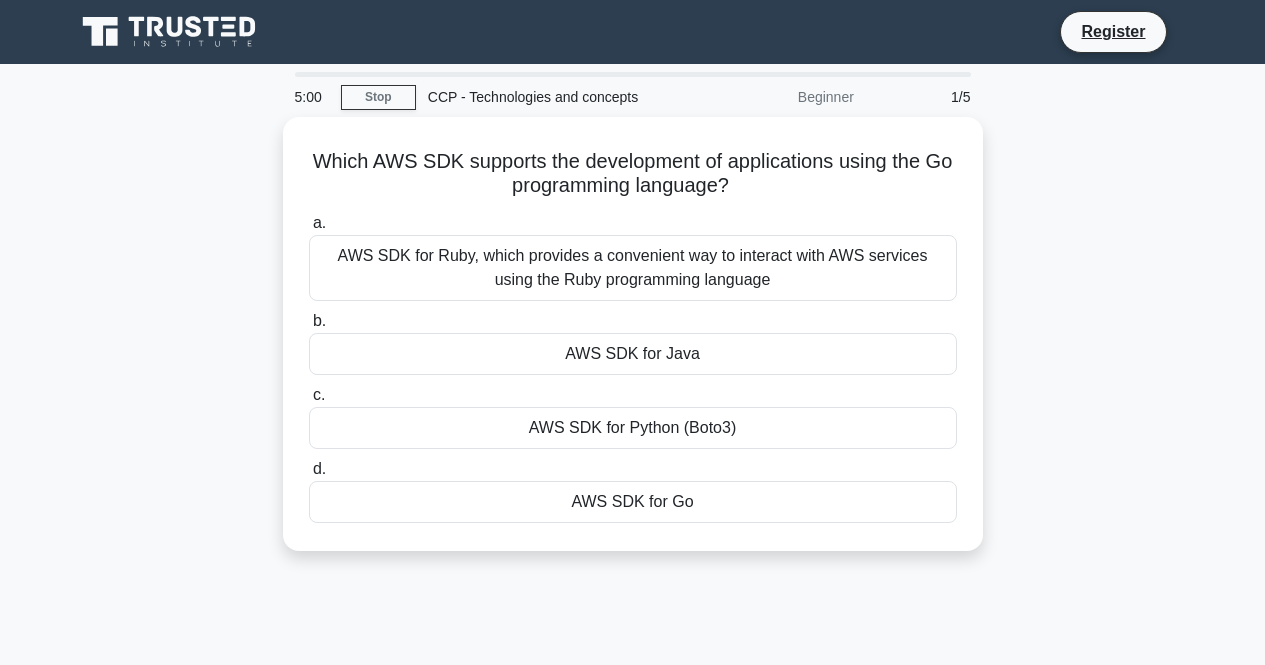 scroll, scrollTop: 0, scrollLeft: 0, axis: both 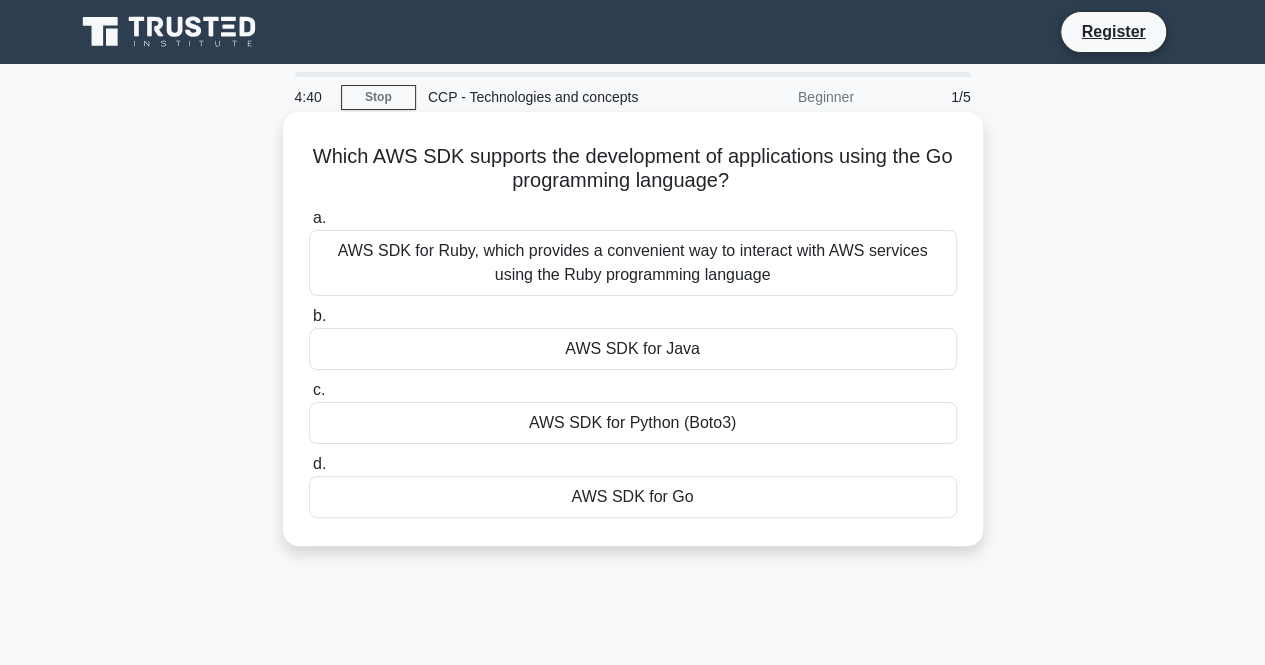 click on "AWS SDK for Python (Boto3)" at bounding box center (633, 423) 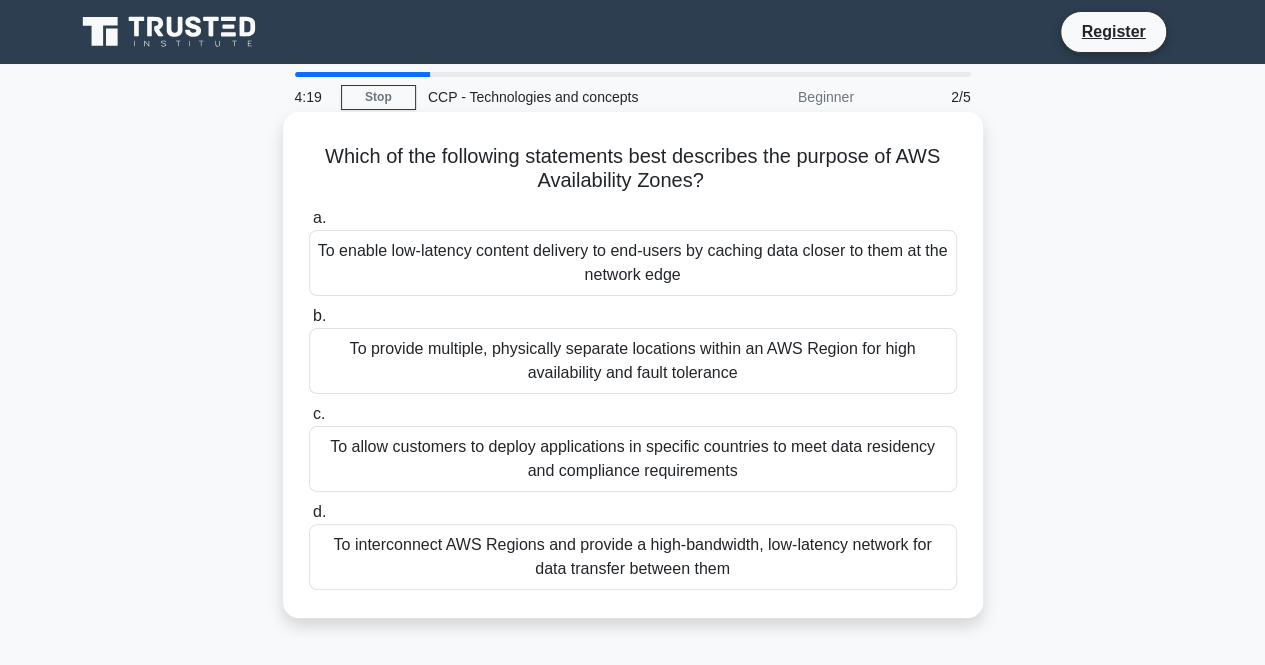 click on "To provide multiple, physically separate locations within an AWS Region for high availability and fault tolerance" at bounding box center (633, 361) 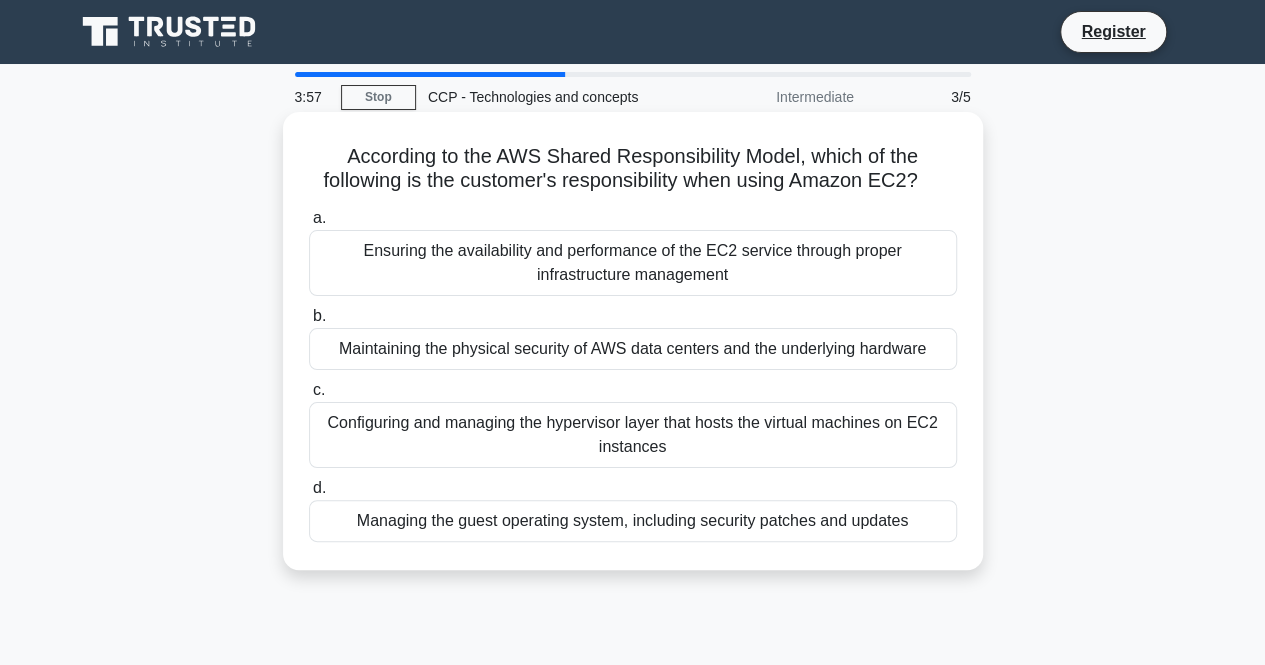 click on "Managing the guest operating system, including security patches and updates" at bounding box center [633, 521] 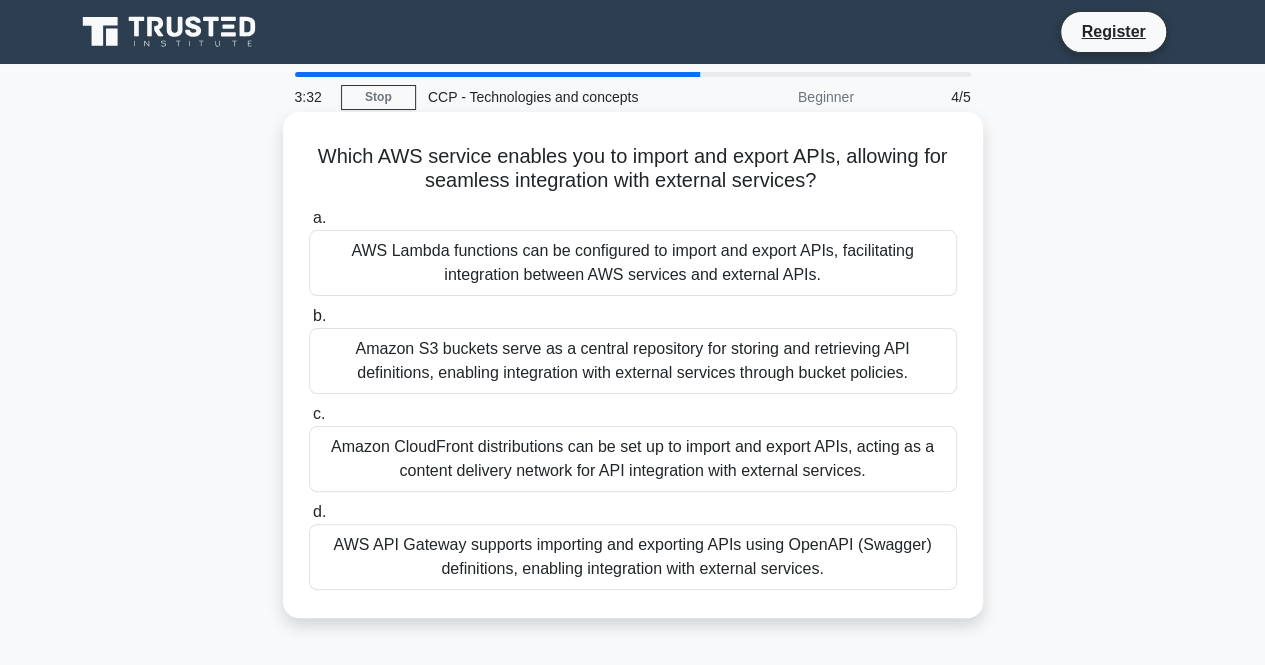 click on "AWS API Gateway supports importing and exporting APIs using OpenAPI (Swagger) definitions, enabling integration with external services." at bounding box center (633, 557) 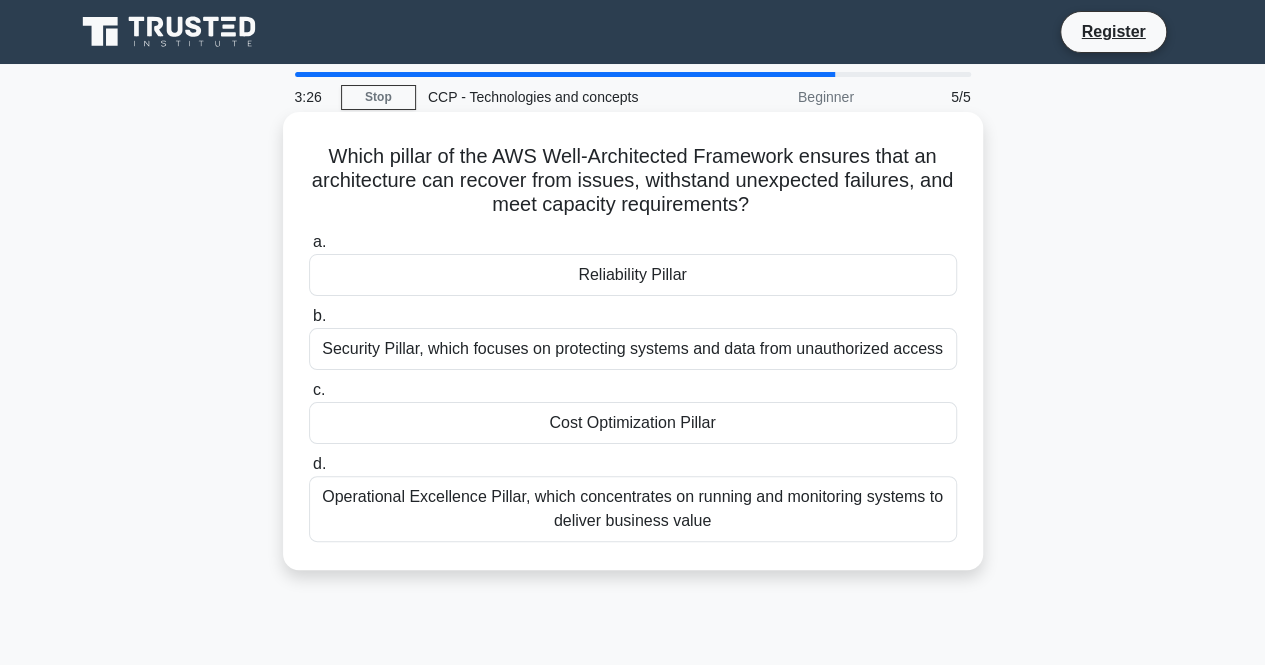 click on "Reliability Pillar" at bounding box center (633, 275) 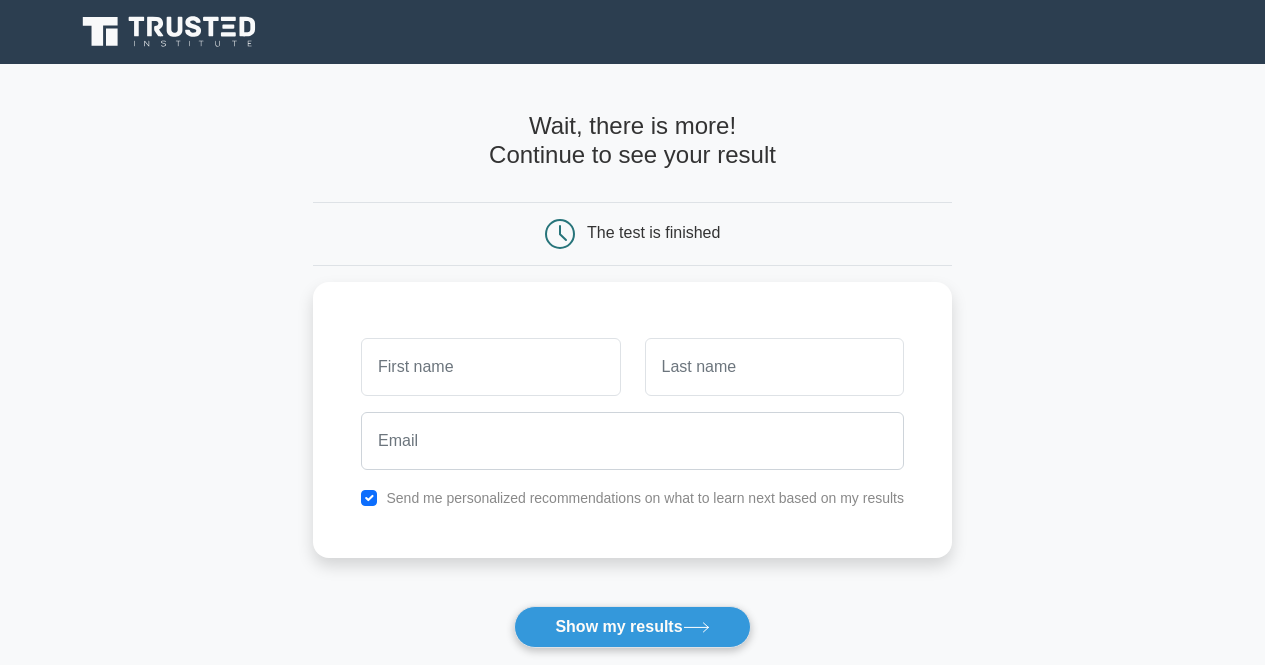 scroll, scrollTop: 0, scrollLeft: 0, axis: both 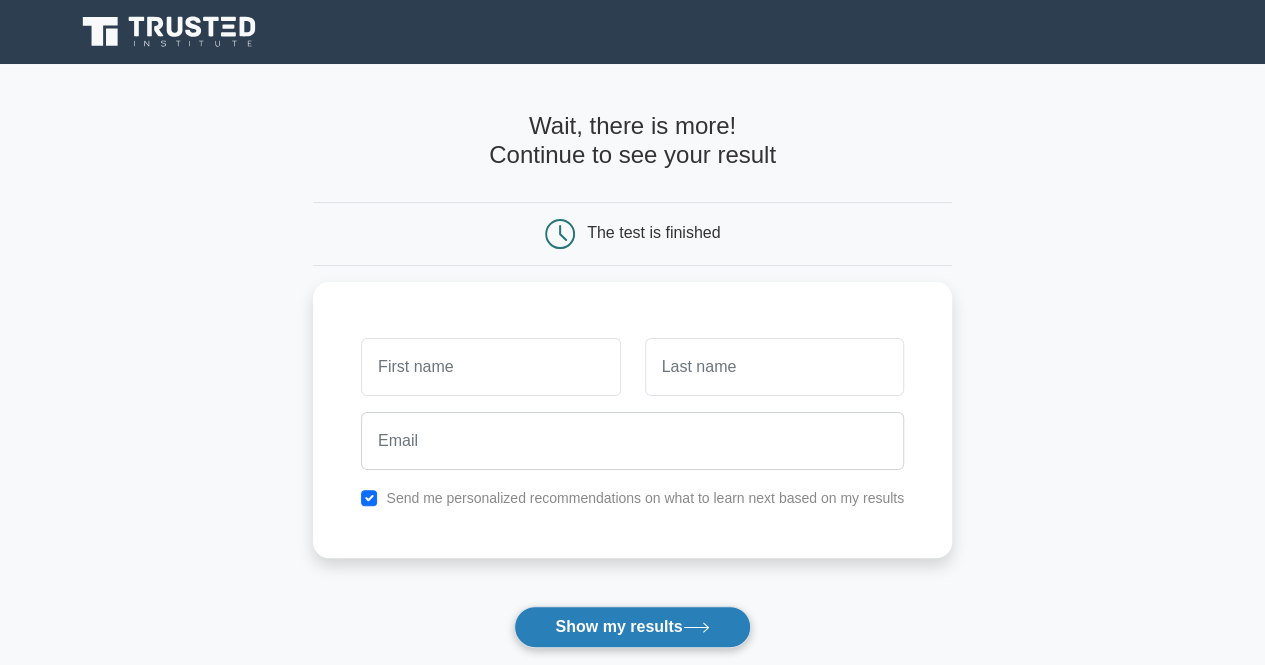 click on "Show my results" at bounding box center [632, 627] 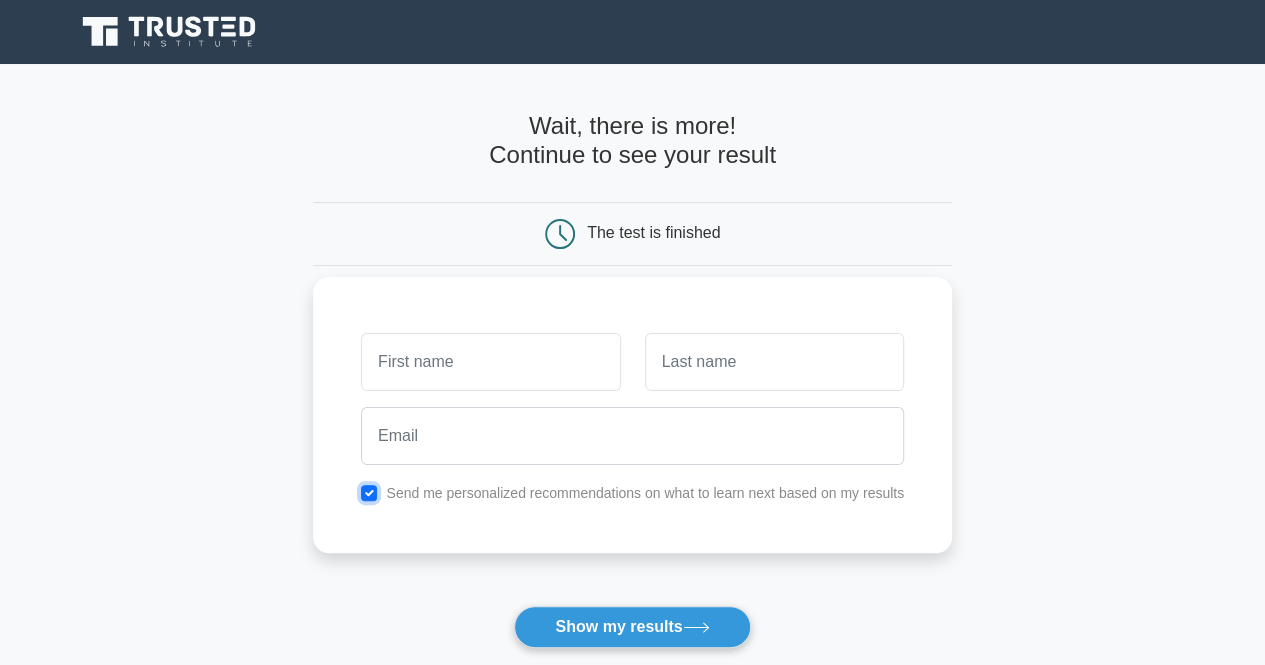click at bounding box center [369, 493] 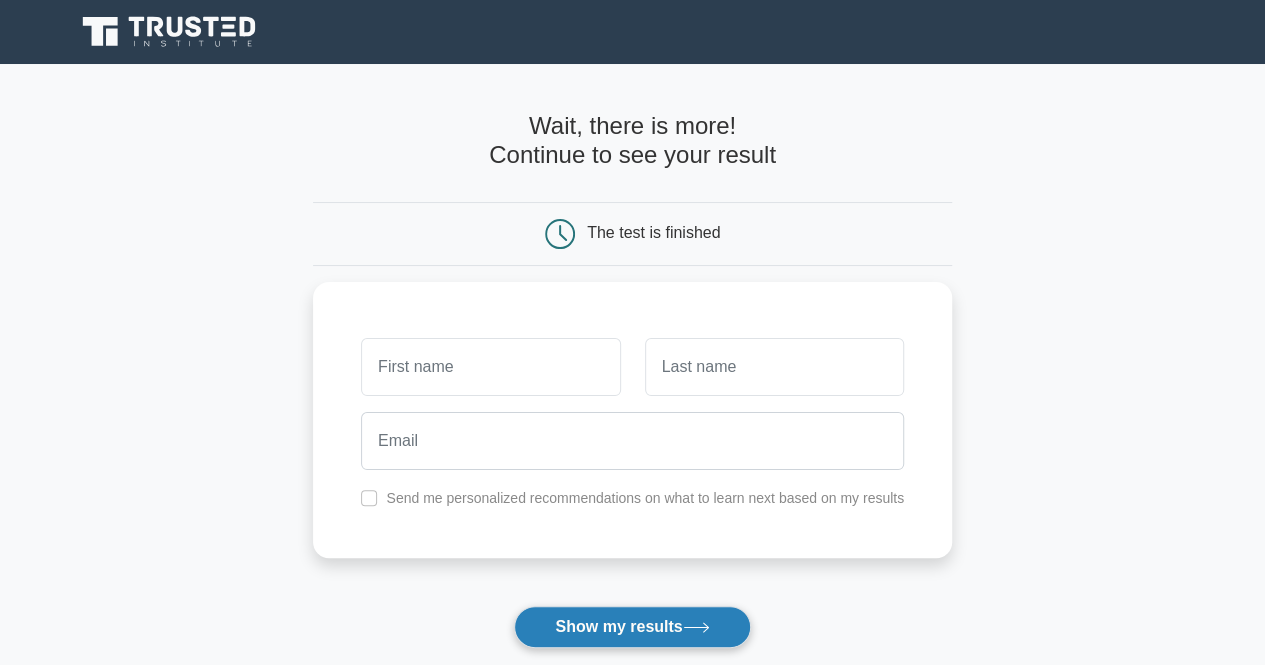 click on "Show my results" at bounding box center (632, 627) 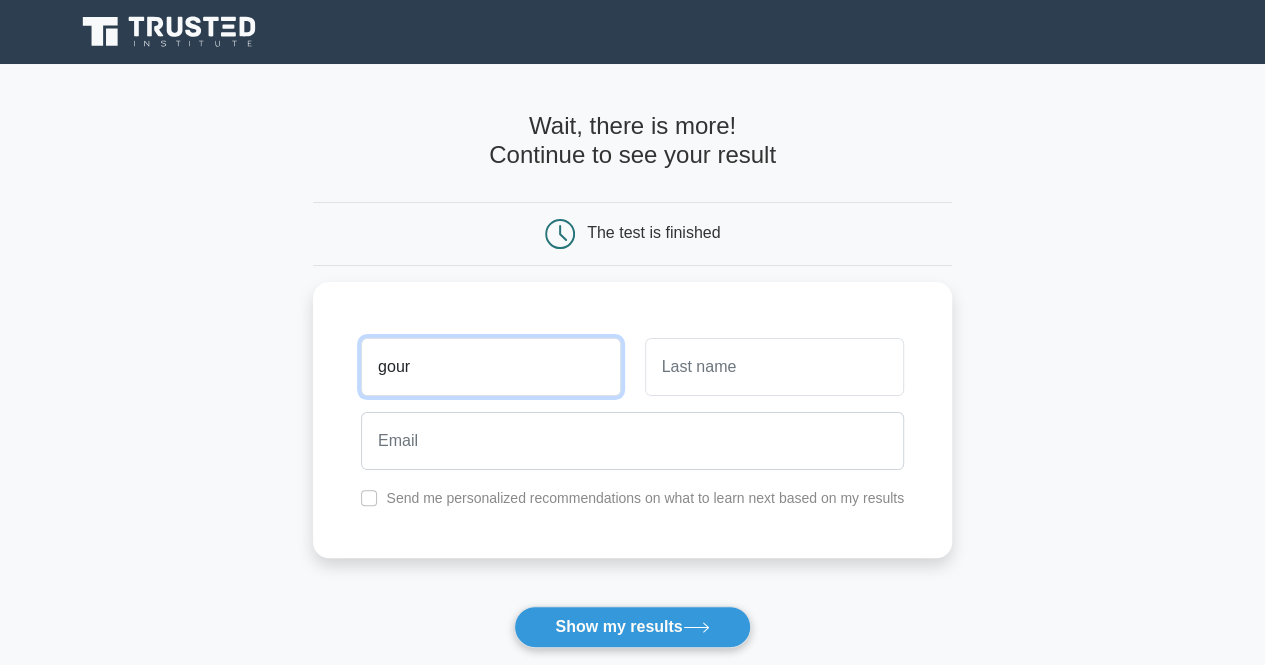 type on "gour" 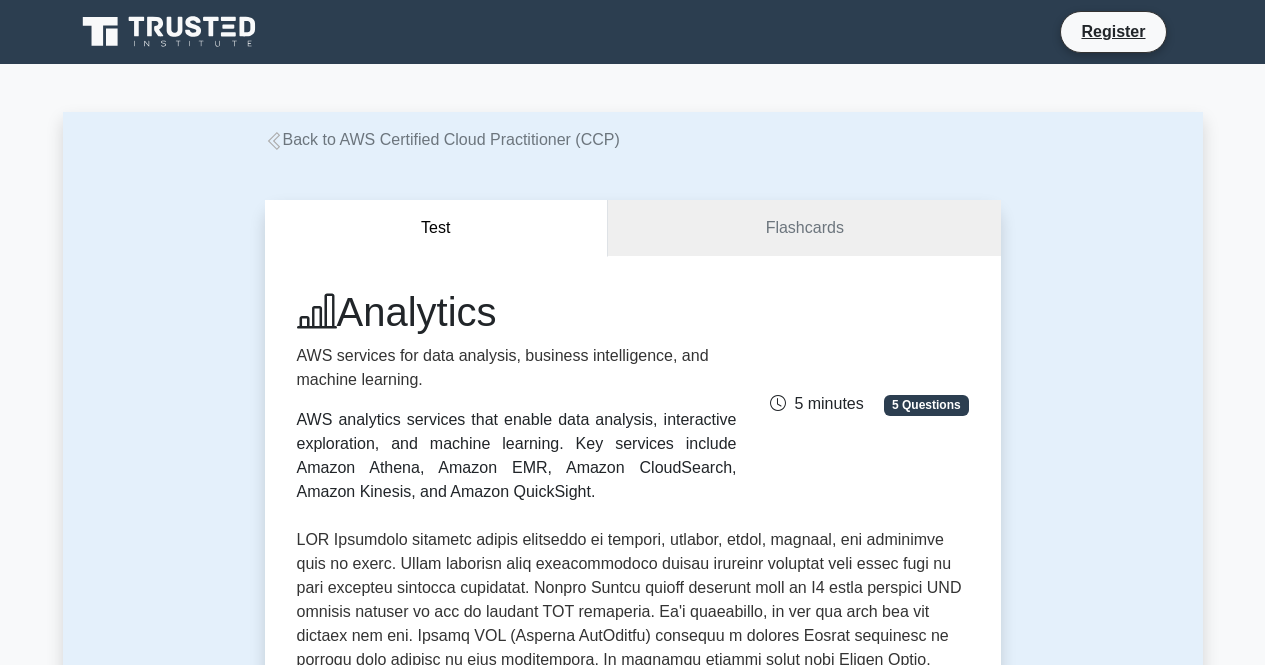 scroll, scrollTop: 0, scrollLeft: 0, axis: both 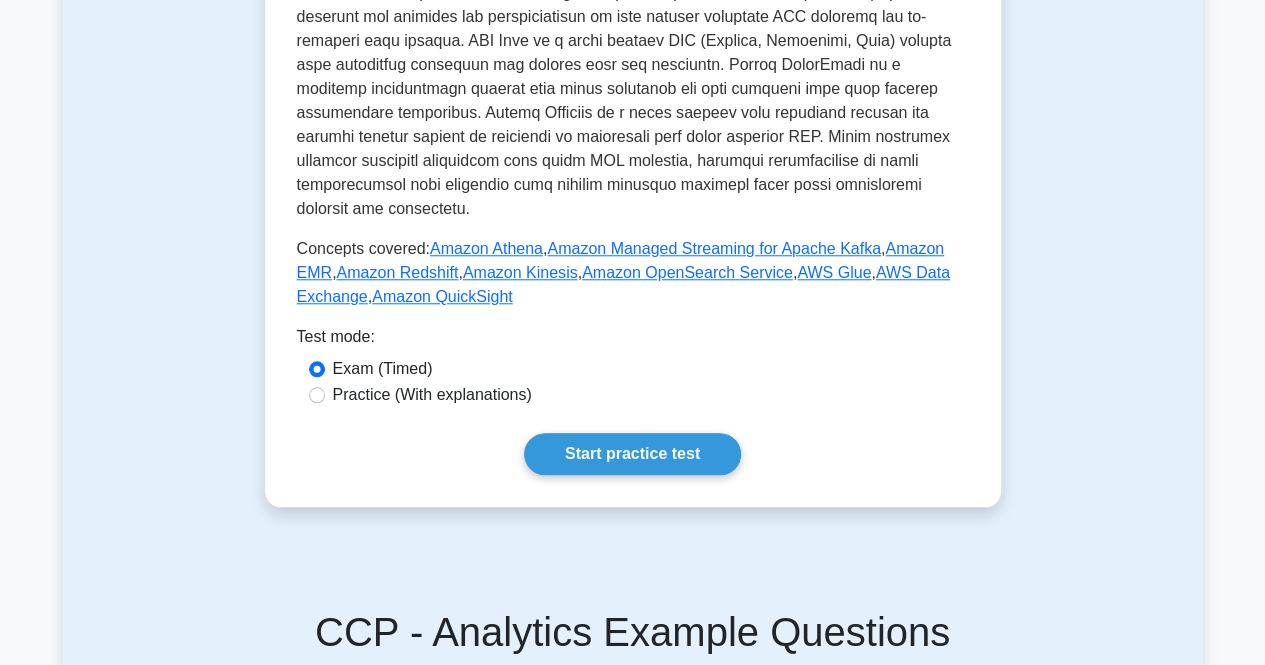 click on "Practice (With explanations)" at bounding box center [432, 395] 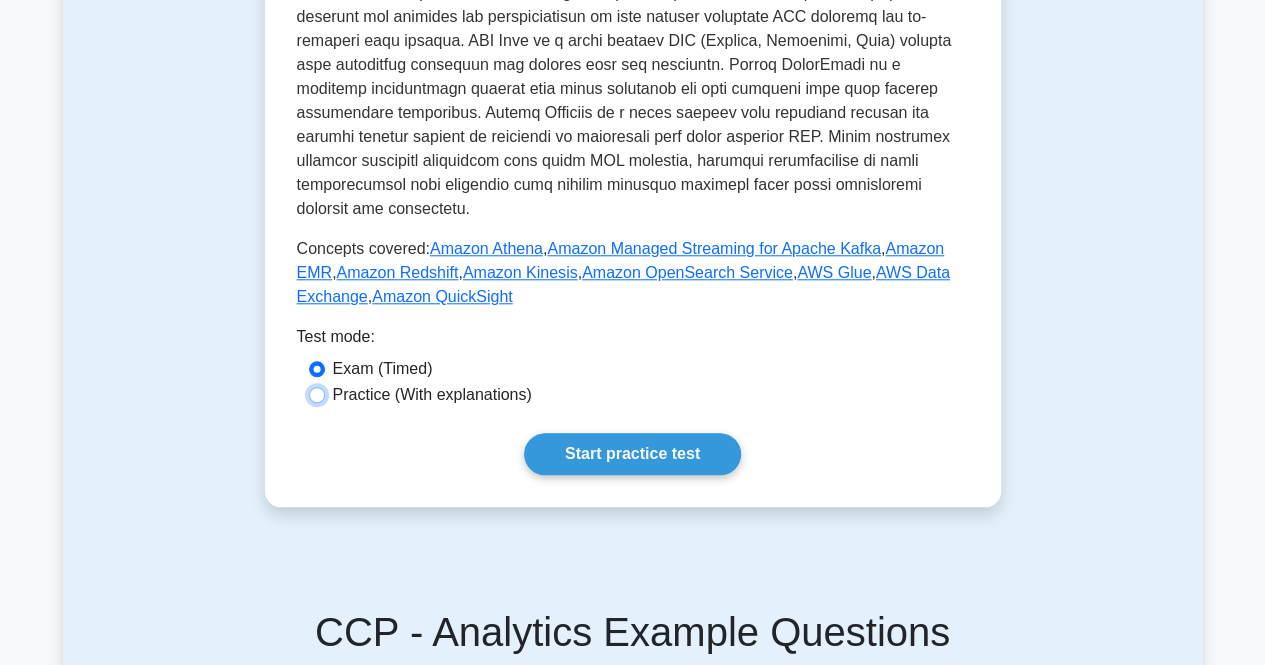 click on "Practice (With explanations)" at bounding box center (317, 395) 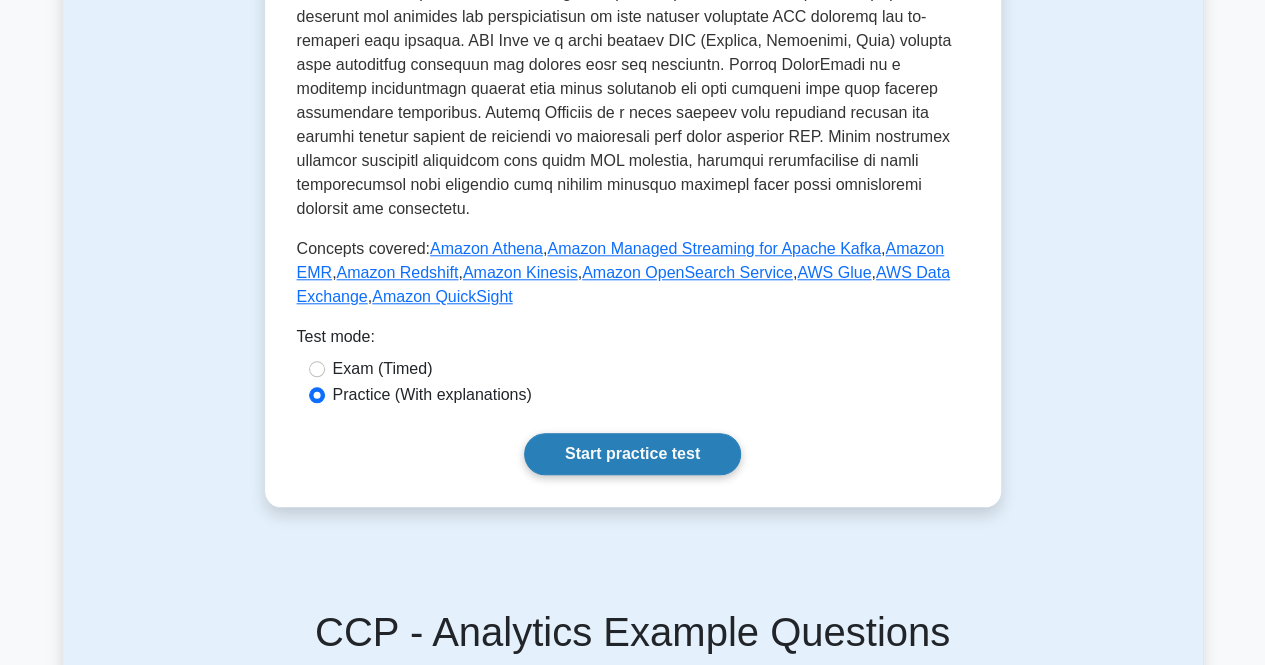 click on "Start practice test" at bounding box center (632, 454) 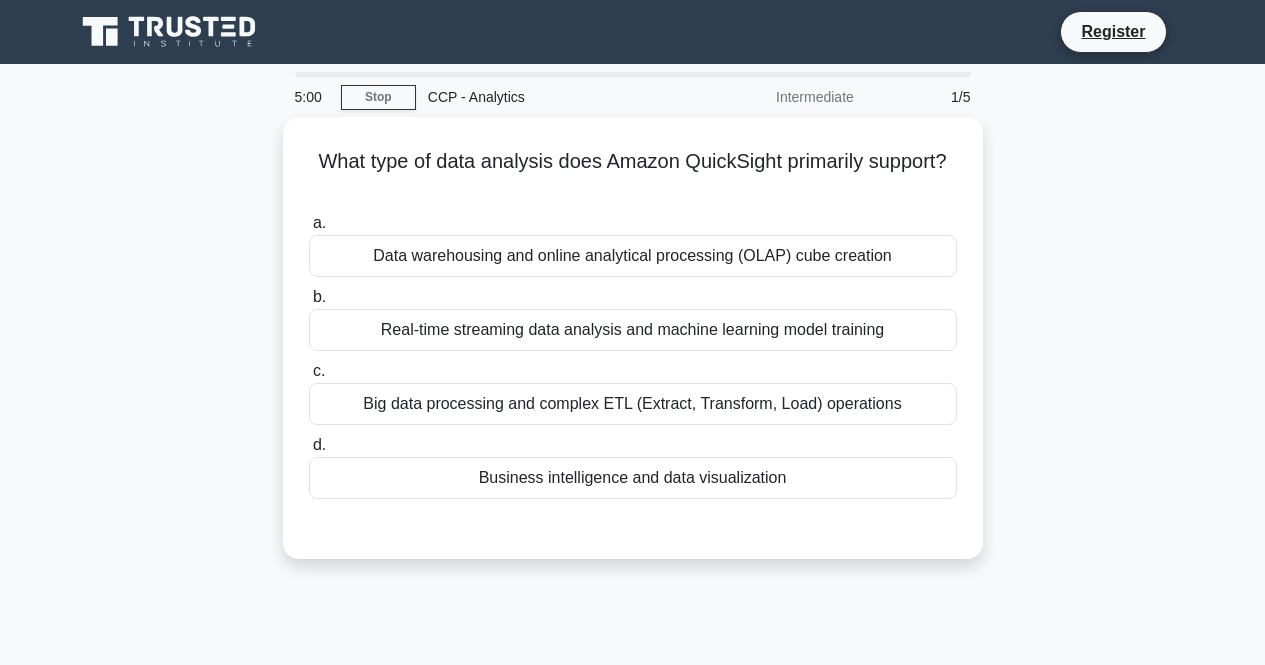 scroll, scrollTop: 0, scrollLeft: 0, axis: both 